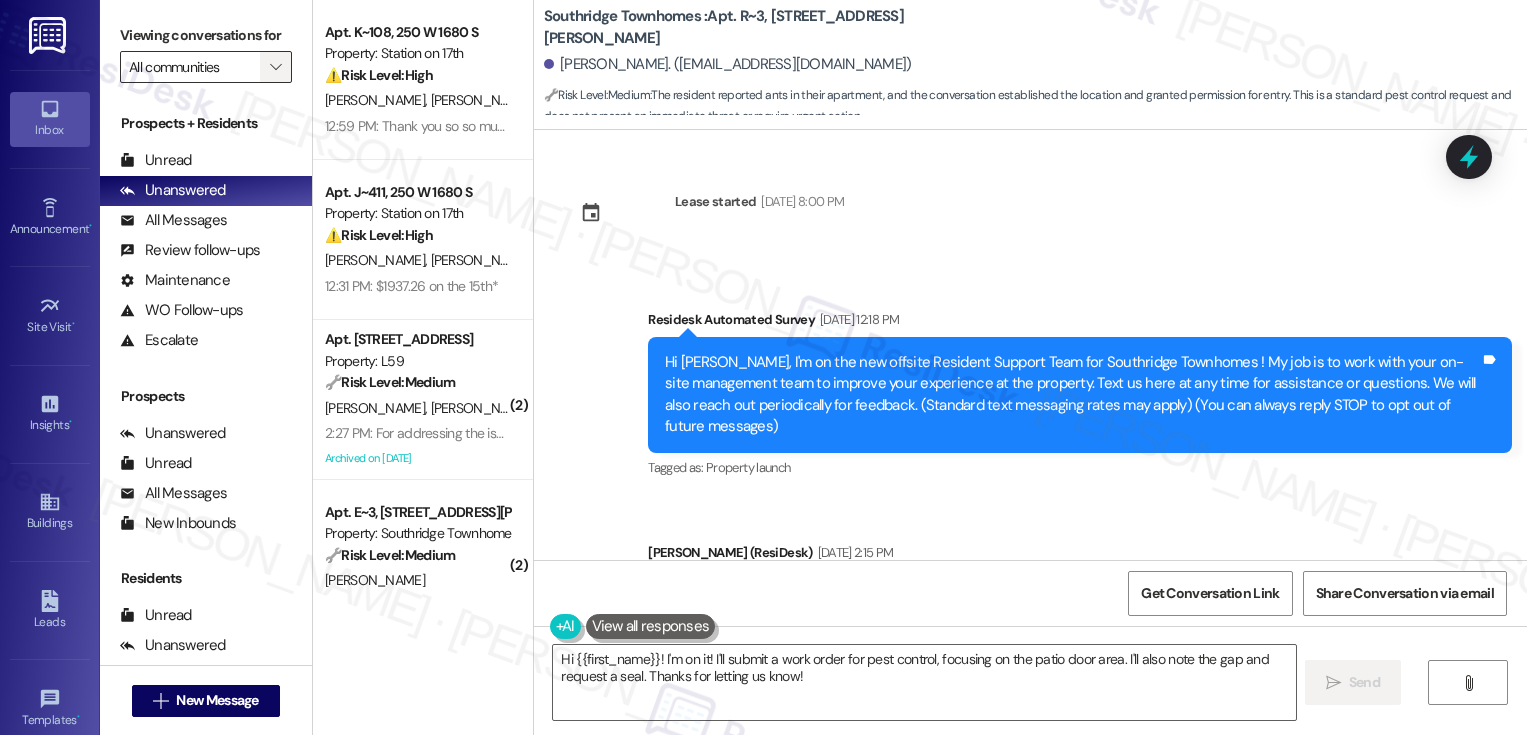 scroll, scrollTop: 0, scrollLeft: 0, axis: both 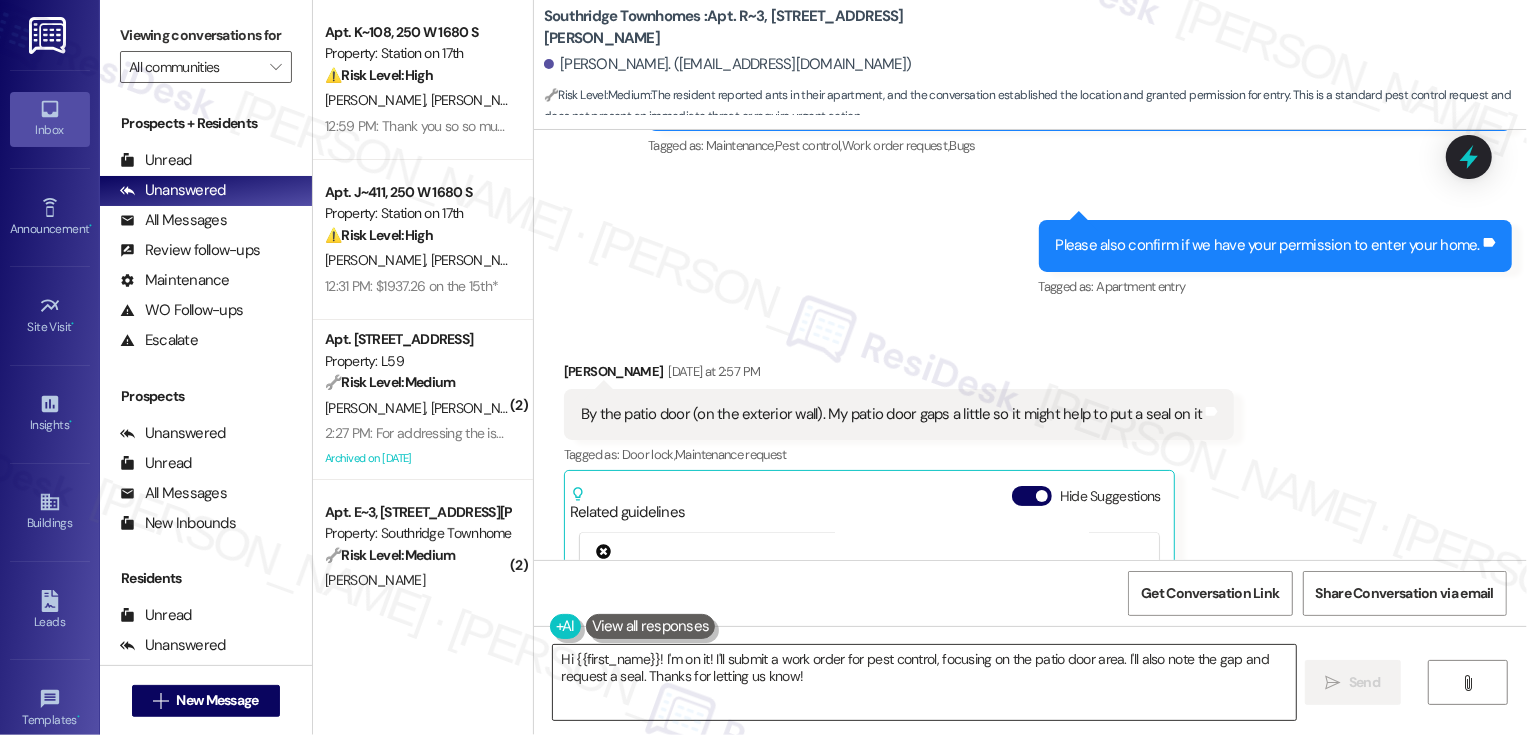 click on "Hi {{first_name}}! I'm on it! I'll submit a work order for pest control, focusing on the patio door area. I'll also note the gap and request a seal. Thanks for letting us know!" at bounding box center [924, 682] 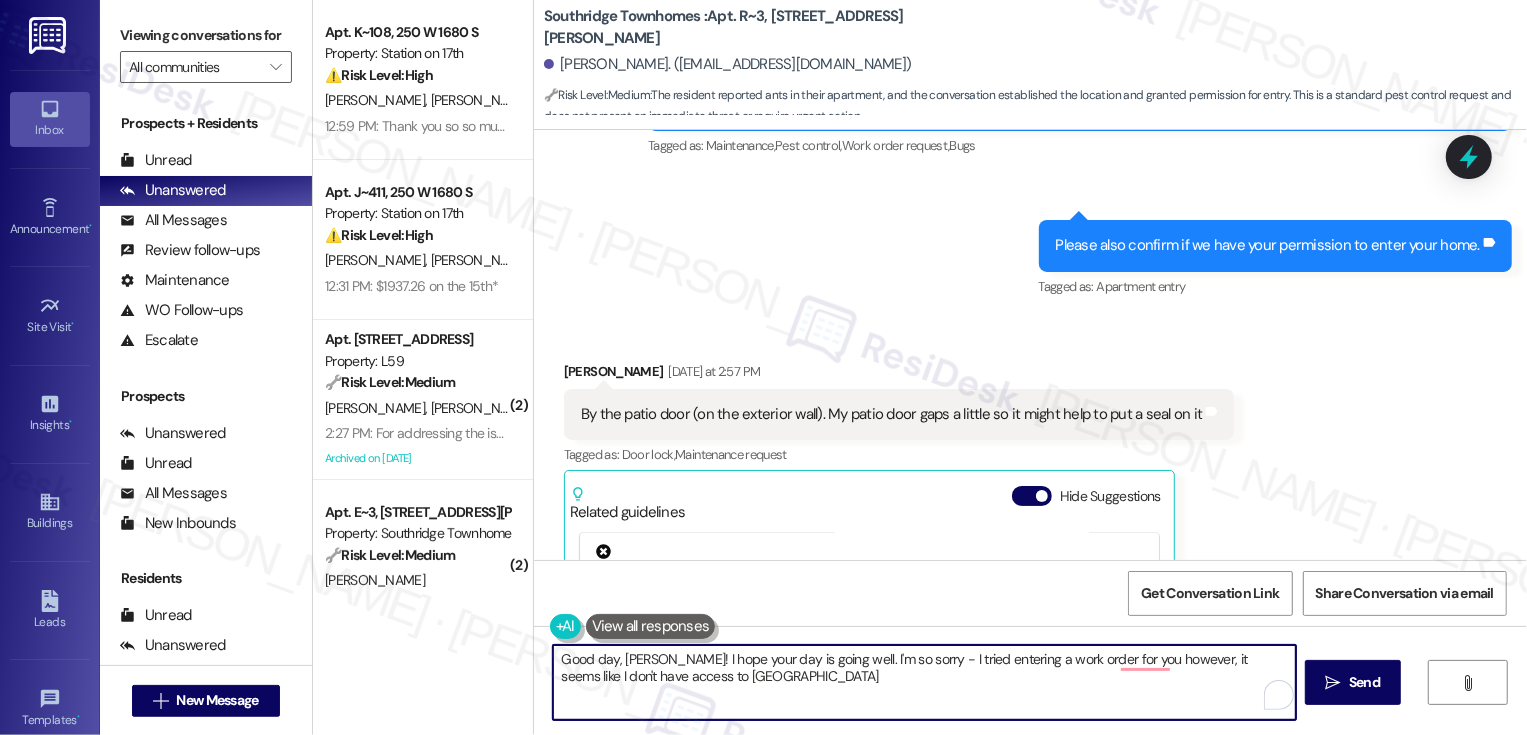 paste on "[URL][DOMAIN_NAME]" 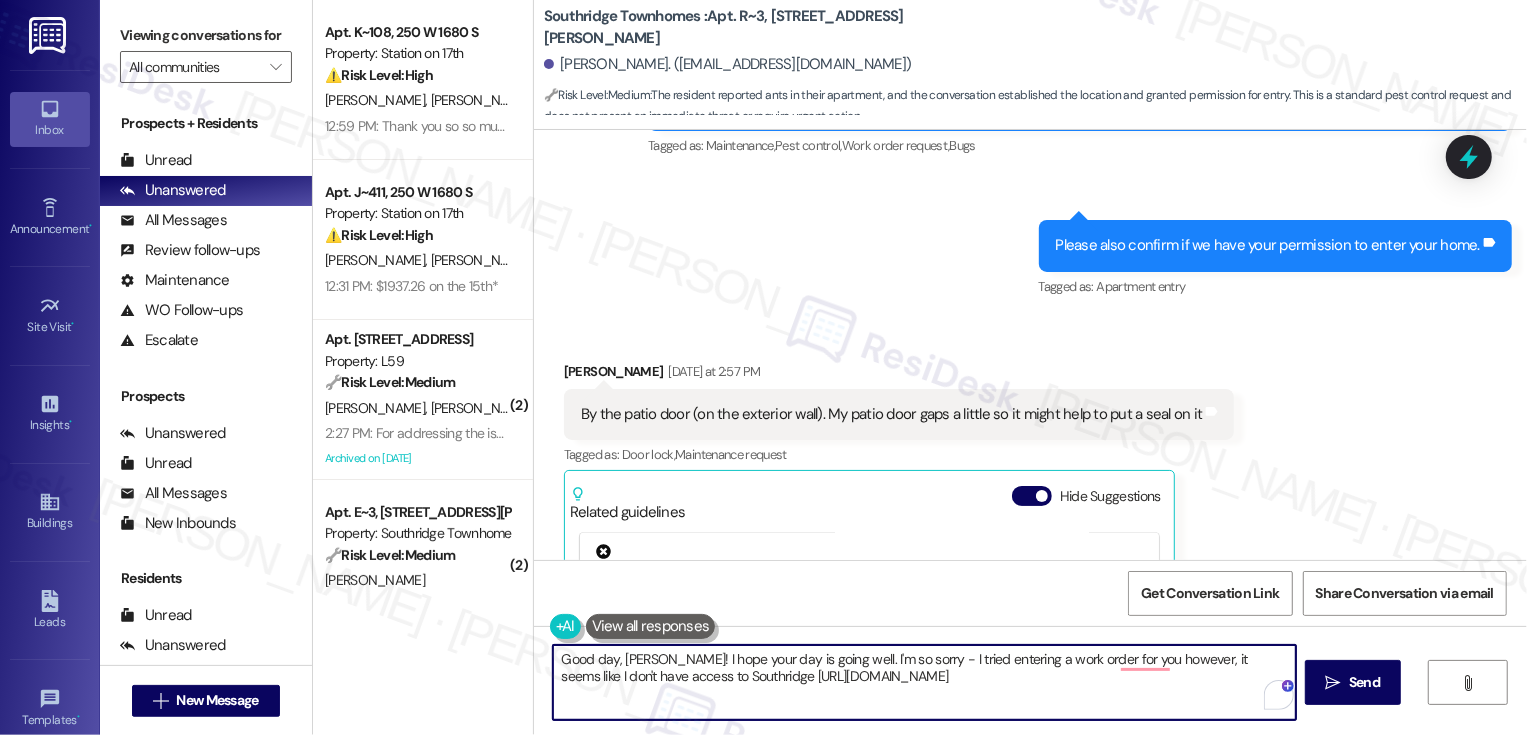 drag, startPoint x: 1019, startPoint y: 677, endPoint x: 1037, endPoint y: 677, distance: 18 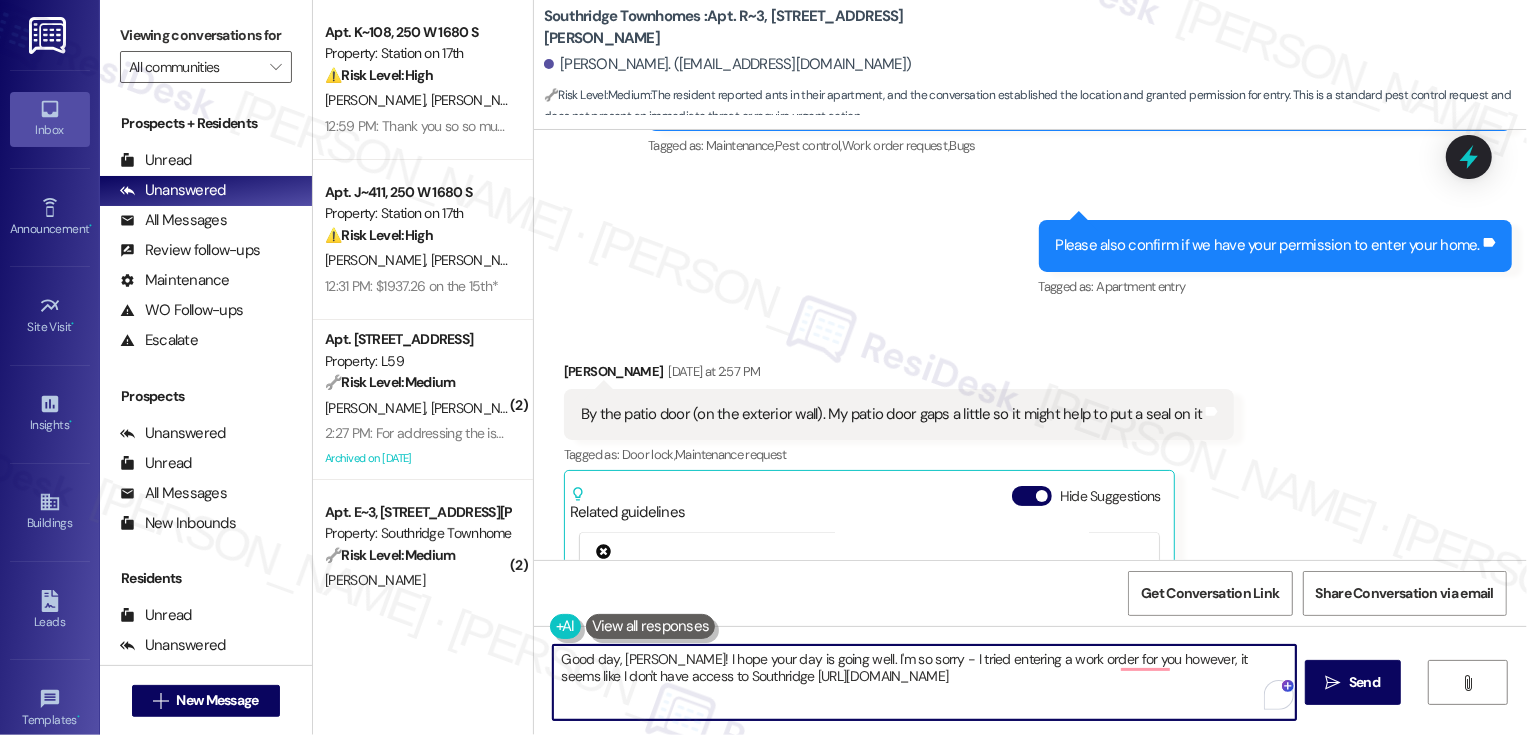 click on "Good day, [PERSON_NAME]! I hope your day is going well. I'm so sorry - I tried entering a work order for you however, it seems like I don't have access to Southridge [URL][DOMAIN_NAME]" at bounding box center (924, 682) 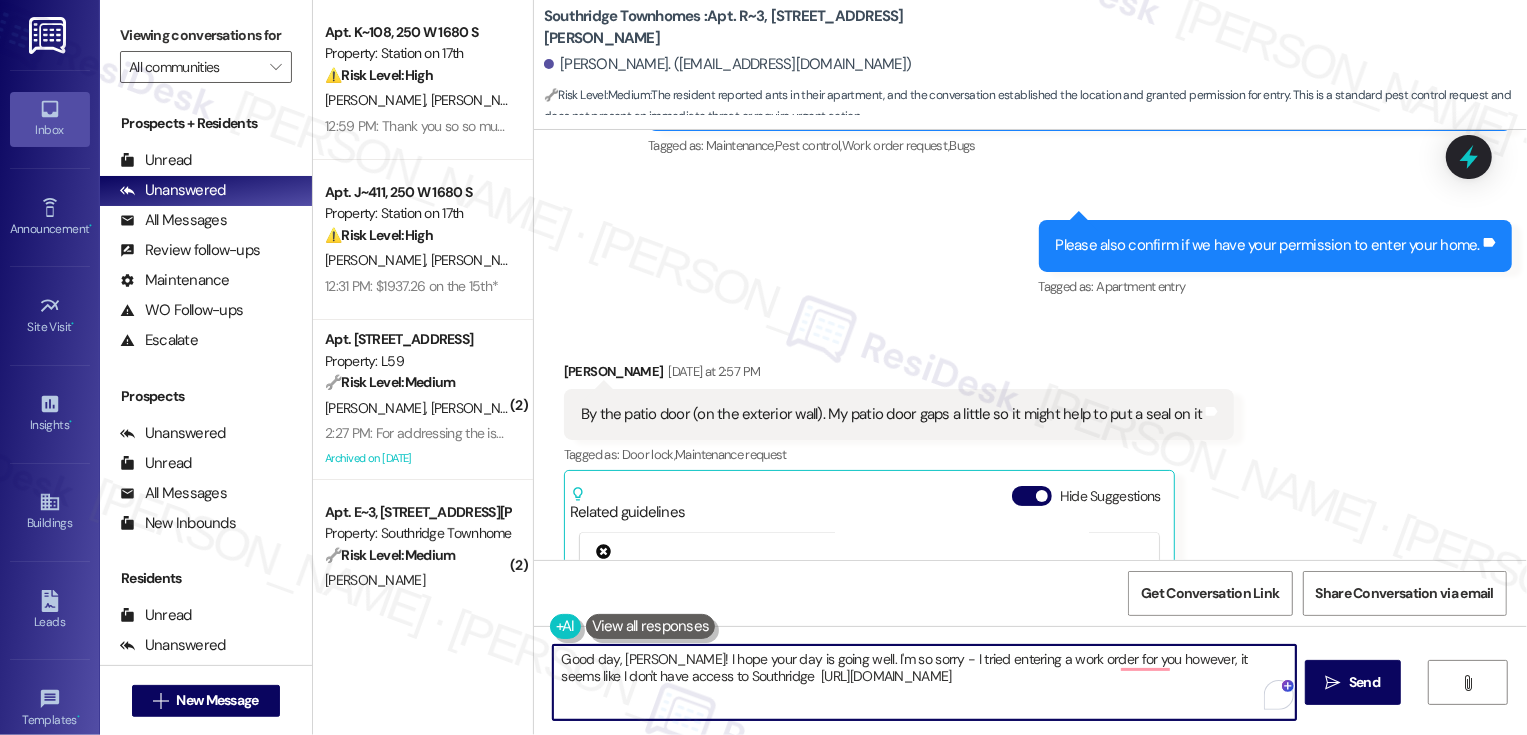 paste on "II" 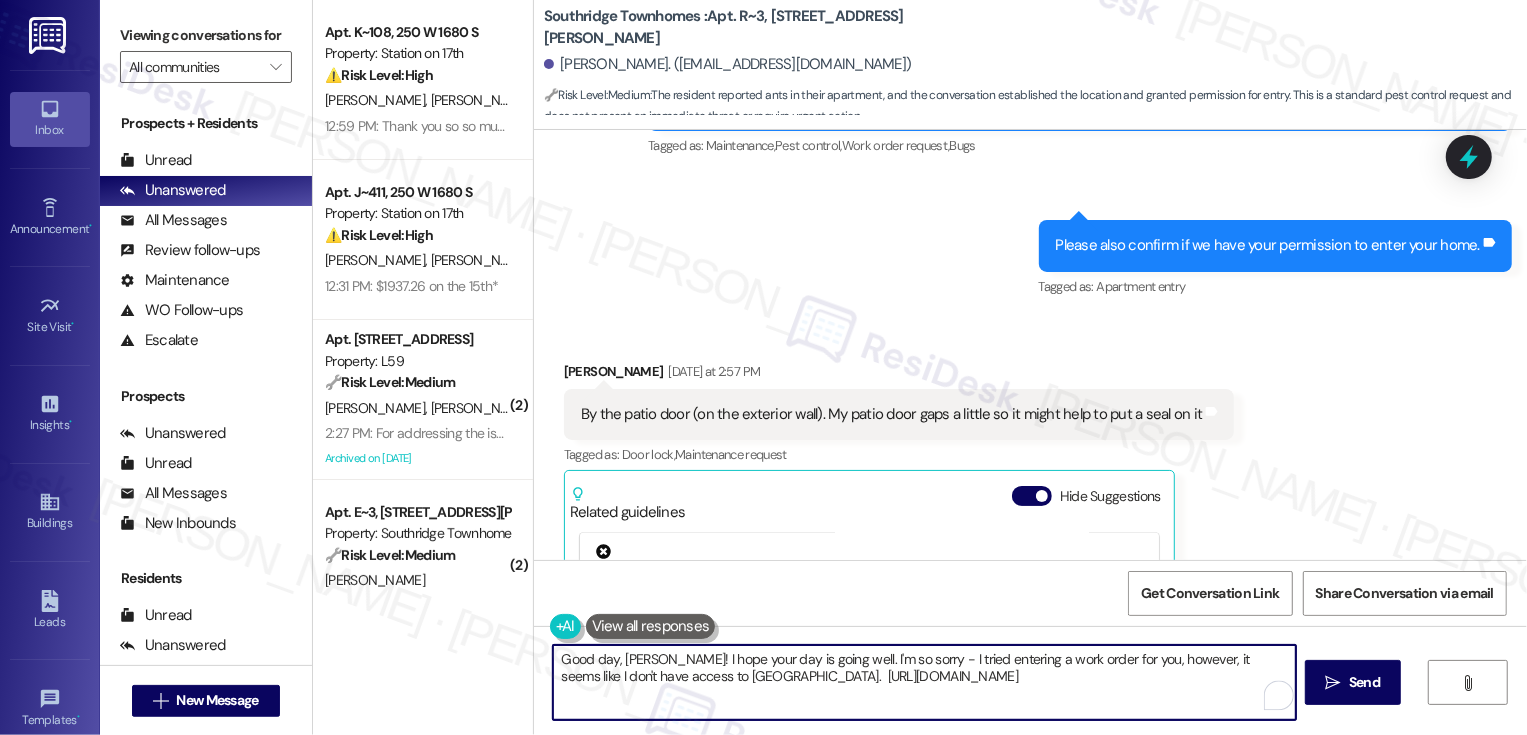 click on "Good day, [PERSON_NAME]! I hope your day is going well. I'm so sorry - I tried entering a work order for you, however, it seems like I don't have access to [GEOGRAPHIC_DATA].  [URL][DOMAIN_NAME]" at bounding box center (924, 682) 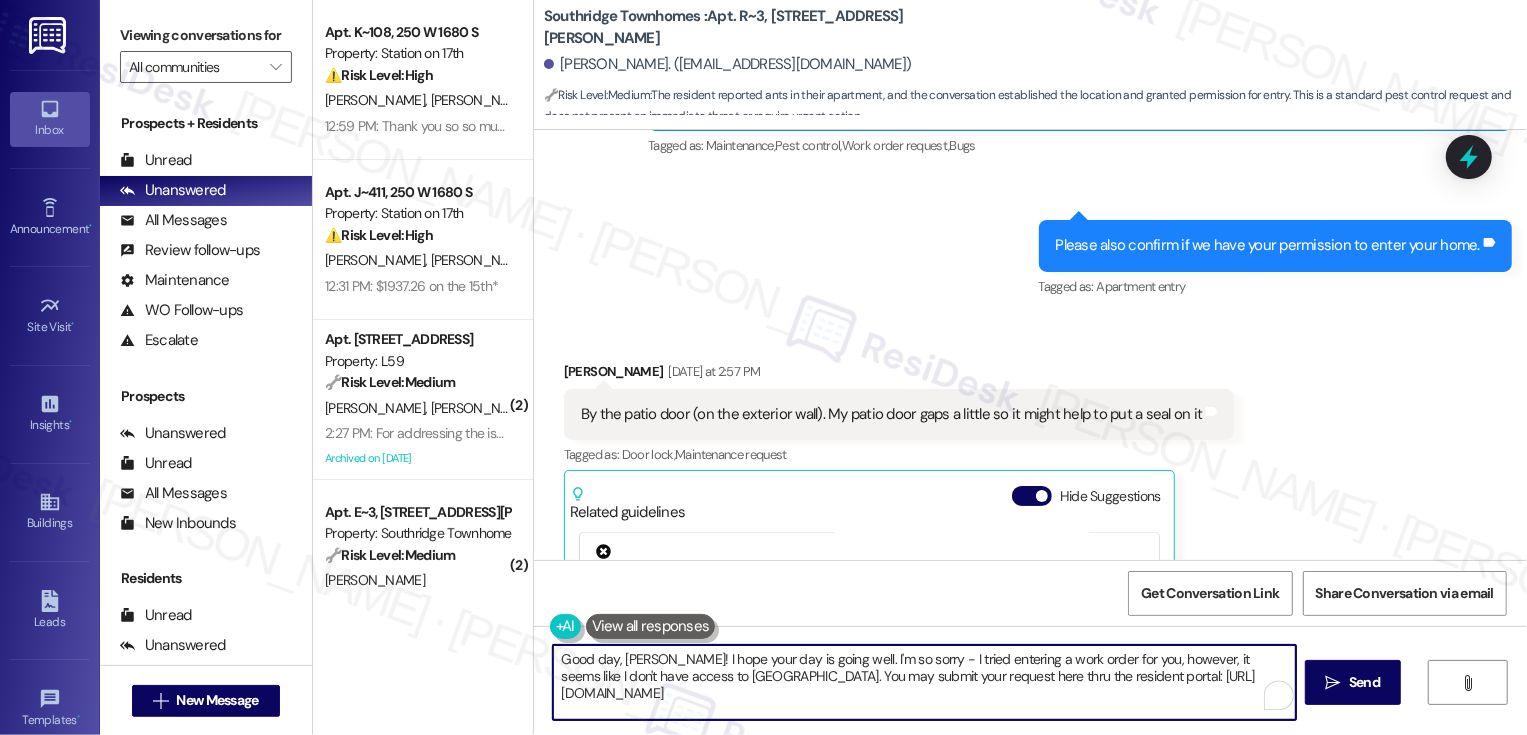 click on "Good day, [PERSON_NAME]! I hope your day is going well. I'm so sorry - I tried entering a work order for you, however, it seems like I don't have access to [GEOGRAPHIC_DATA]. You may submit your request here thru the resident portal: [URL][DOMAIN_NAME]" at bounding box center [924, 682] 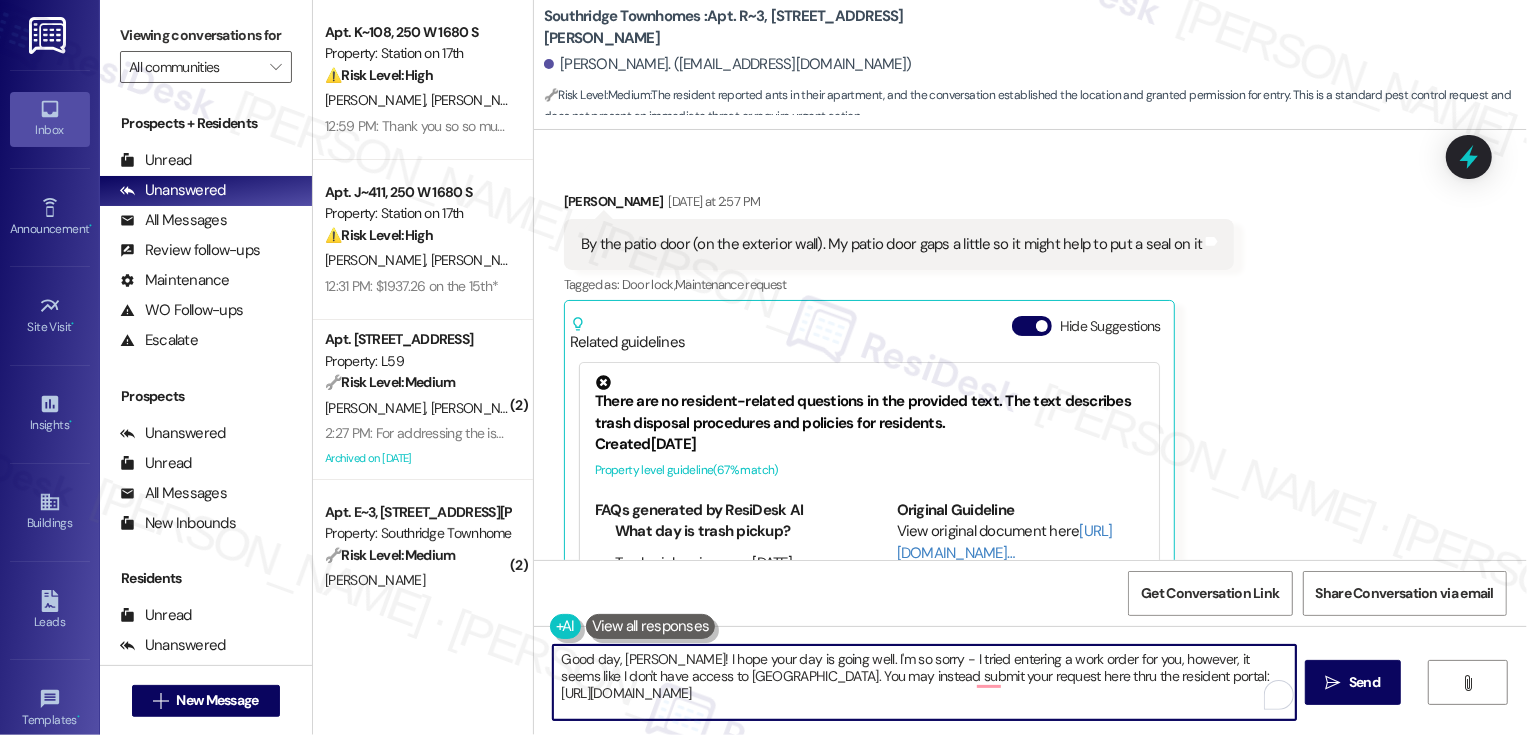 scroll, scrollTop: 8894, scrollLeft: 0, axis: vertical 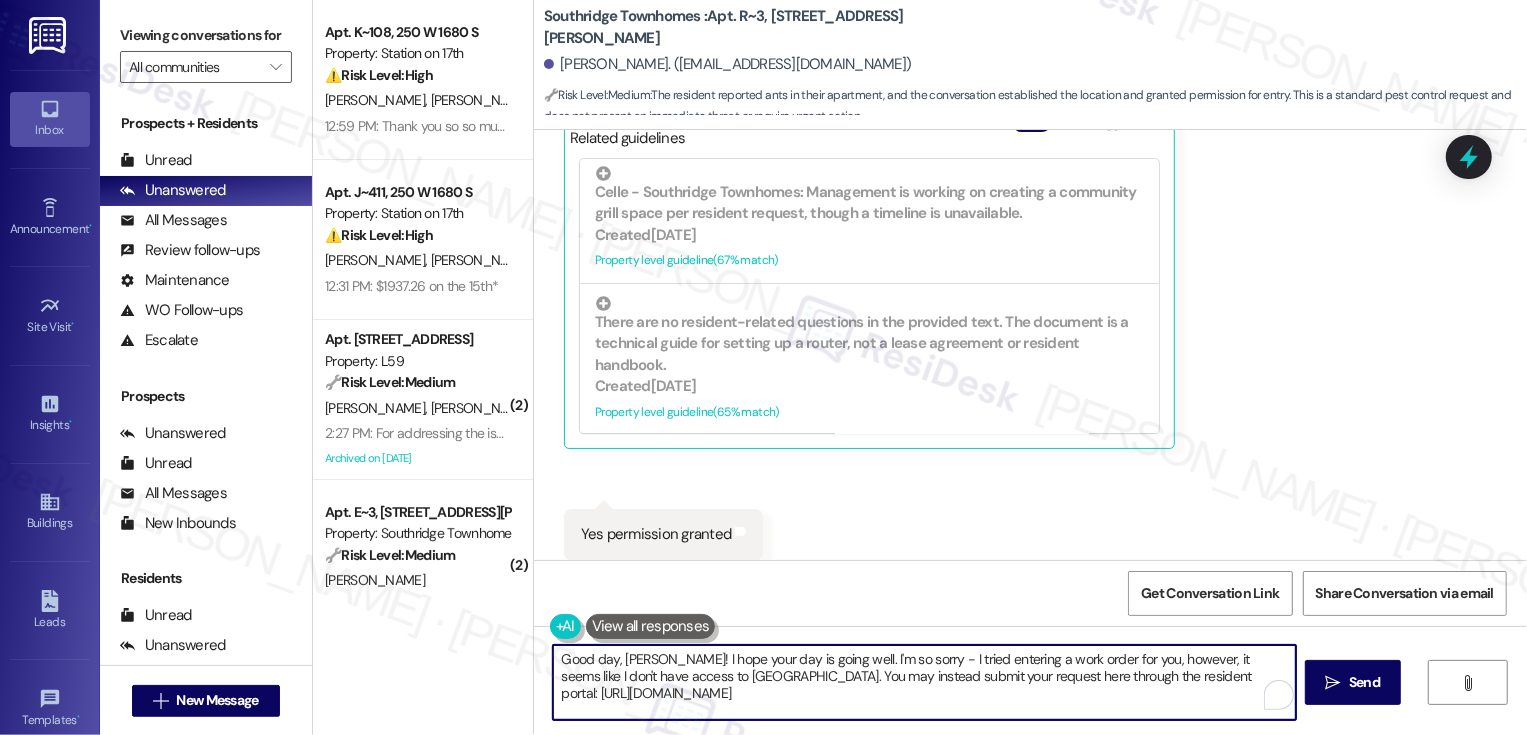click on "Good day, [PERSON_NAME]! I hope your day is going well. I'm so sorry - I tried entering a work order for you, however, it seems like I don't have access to [GEOGRAPHIC_DATA]. You may instead submit your request here through the resident portal: [URL][DOMAIN_NAME]" at bounding box center (924, 682) 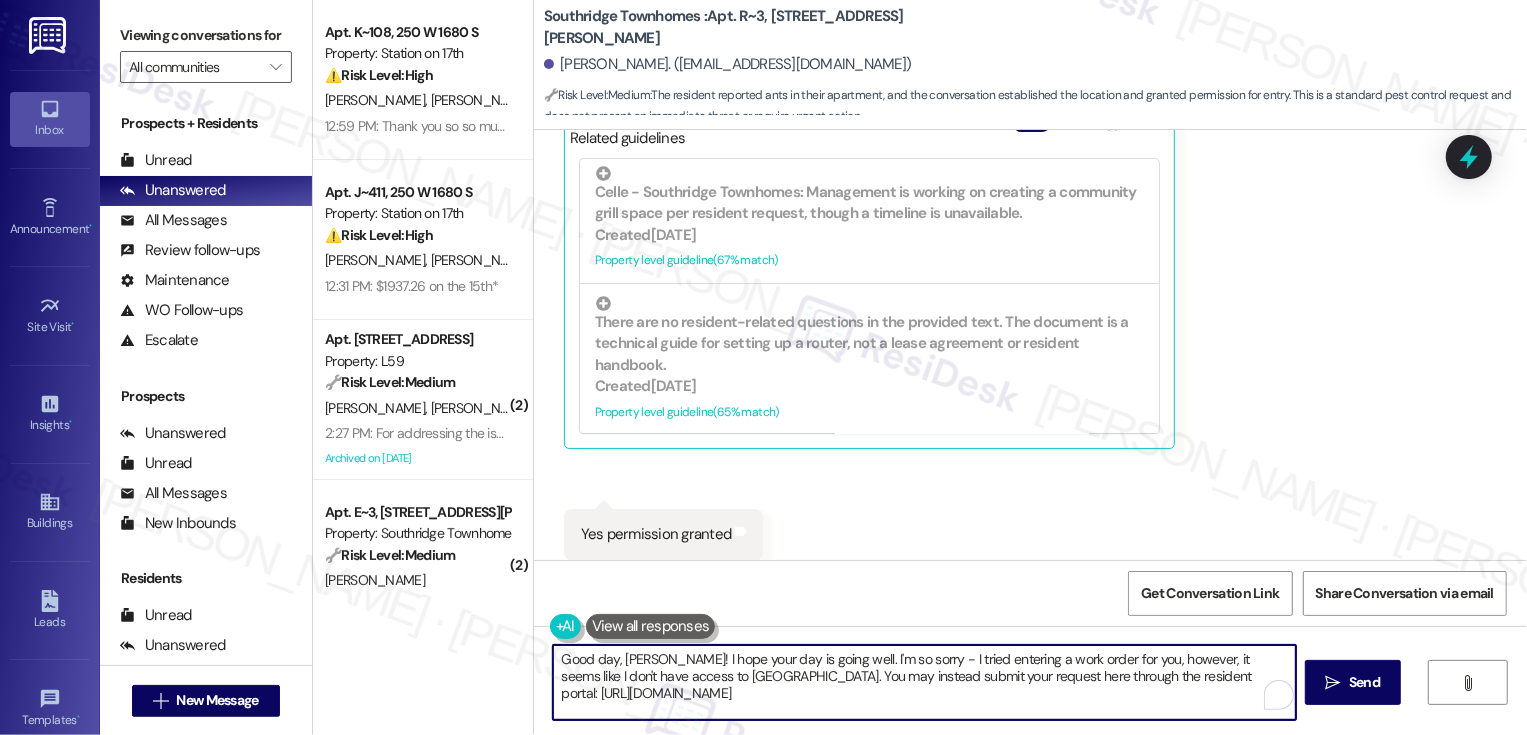 click on "Good day, [PERSON_NAME]! I hope your day is going well. I'm so sorry - I tried entering a work order for you, however, it seems like I don't have access to [GEOGRAPHIC_DATA]. You may instead submit your request here through the resident portal: [URL][DOMAIN_NAME]" at bounding box center (924, 682) 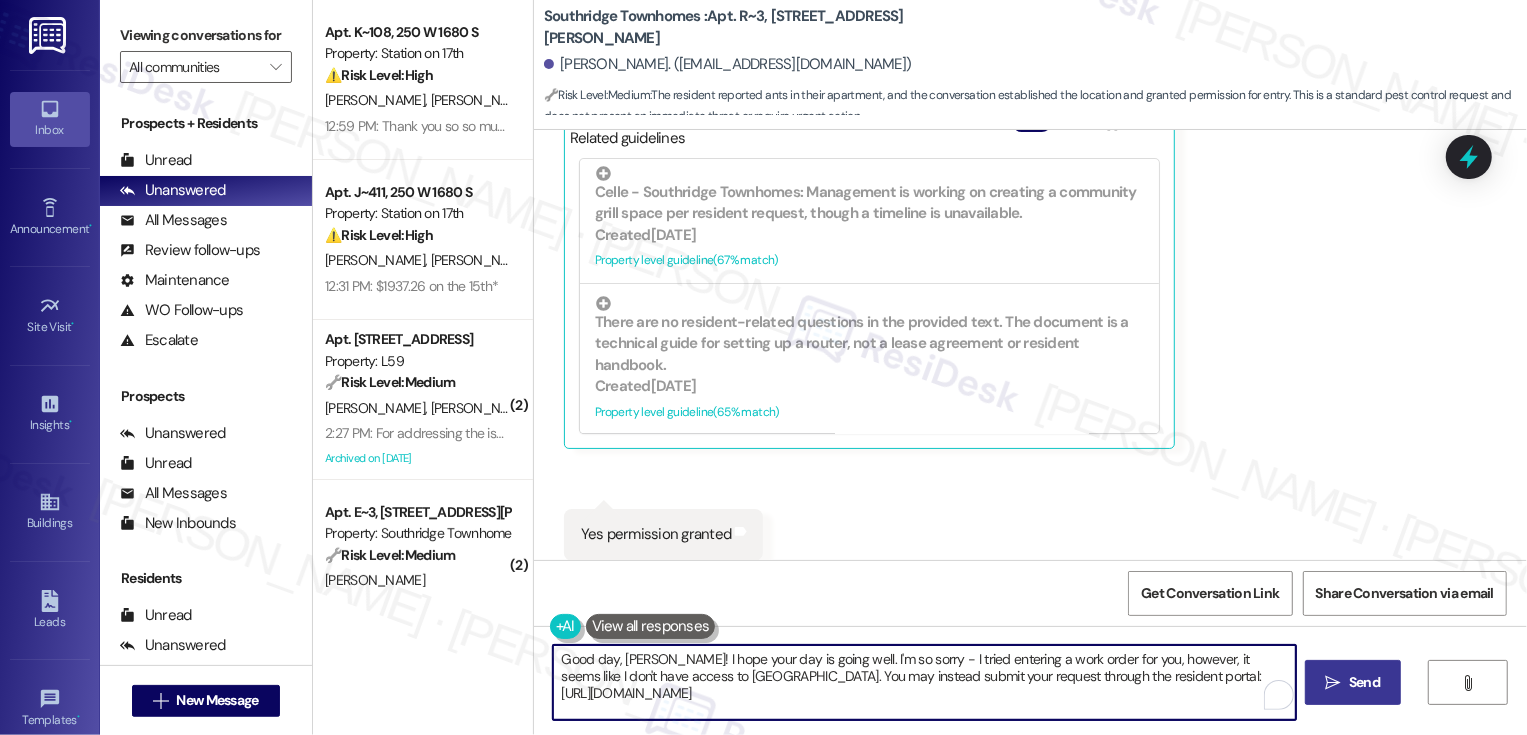 type on "Good day, [PERSON_NAME]! I hope your day is going well. I'm so sorry - I tried entering a work order for you, however, it seems like I don't have access to [GEOGRAPHIC_DATA]. You may instead submit your request through the resident portal: [URL][DOMAIN_NAME]" 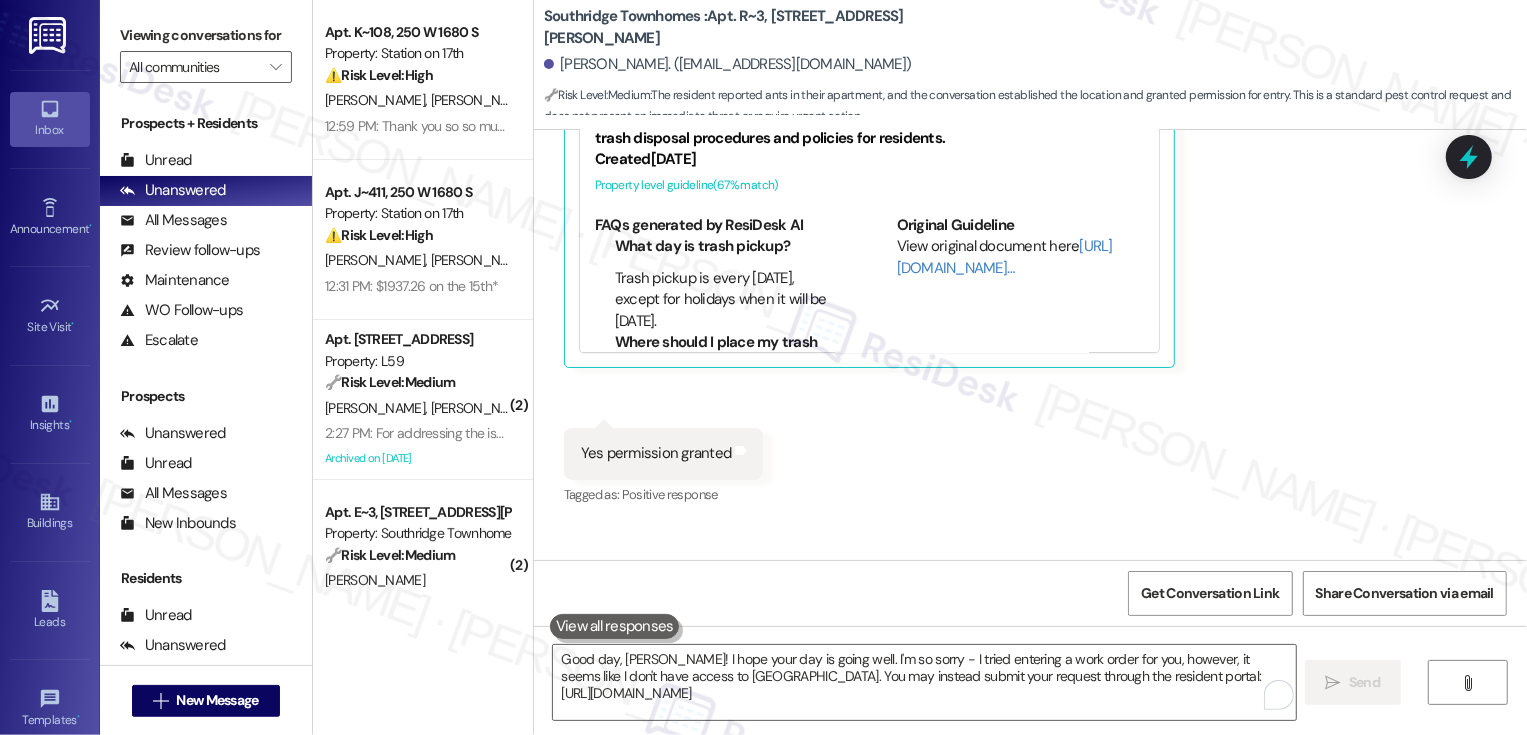 scroll, scrollTop: 9076, scrollLeft: 0, axis: vertical 